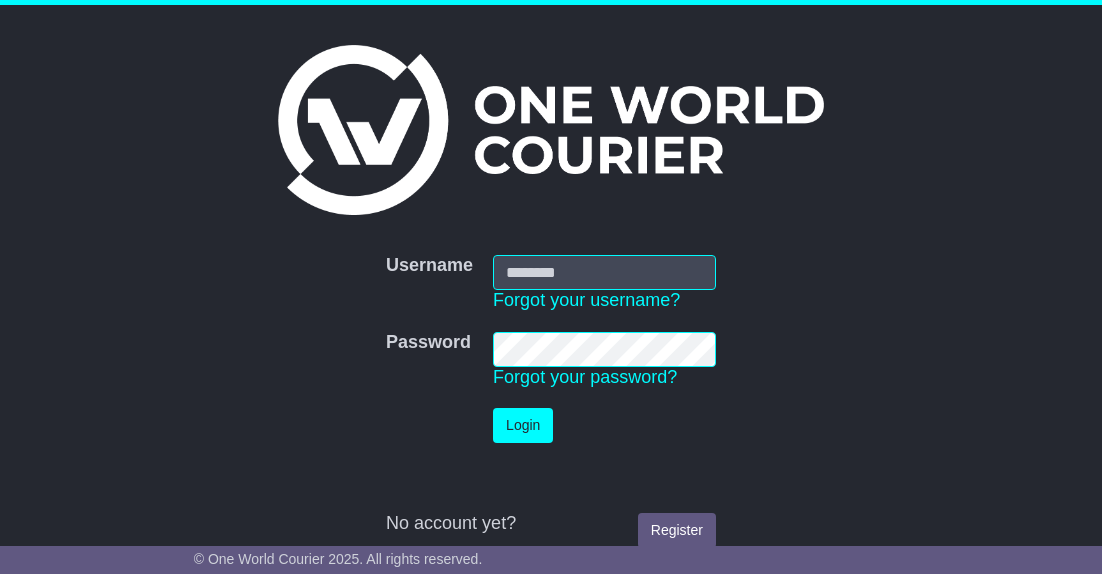 scroll, scrollTop: 0, scrollLeft: 0, axis: both 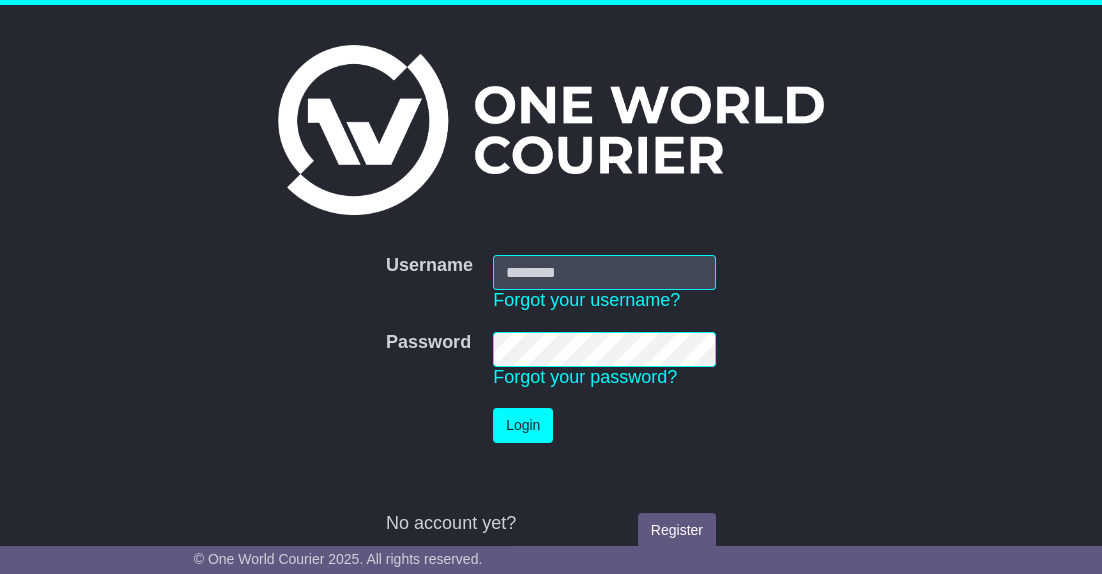 click on "Username" at bounding box center [604, 272] 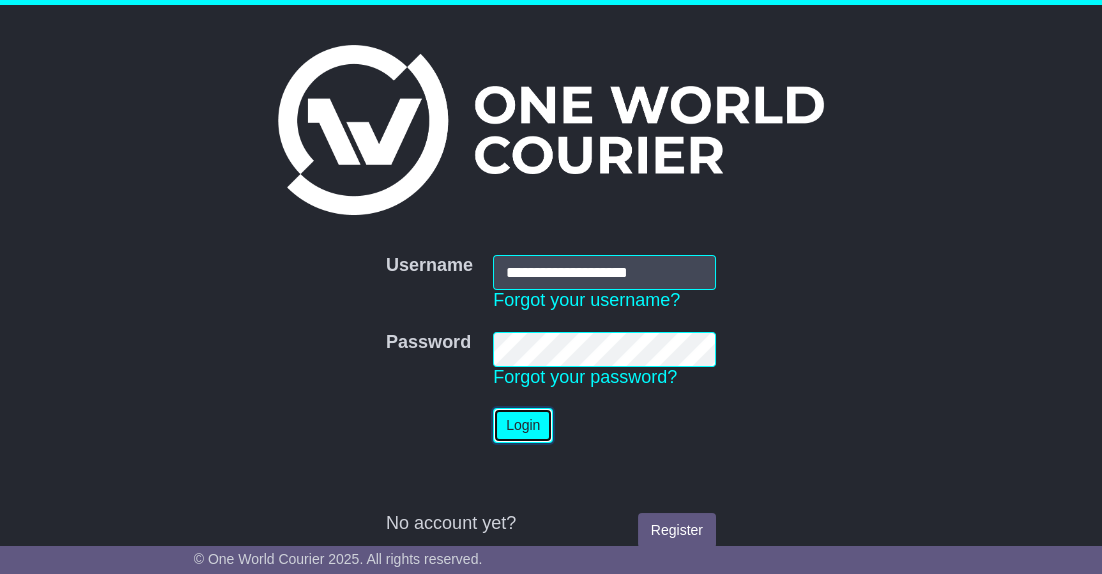 click on "Login" at bounding box center [523, 425] 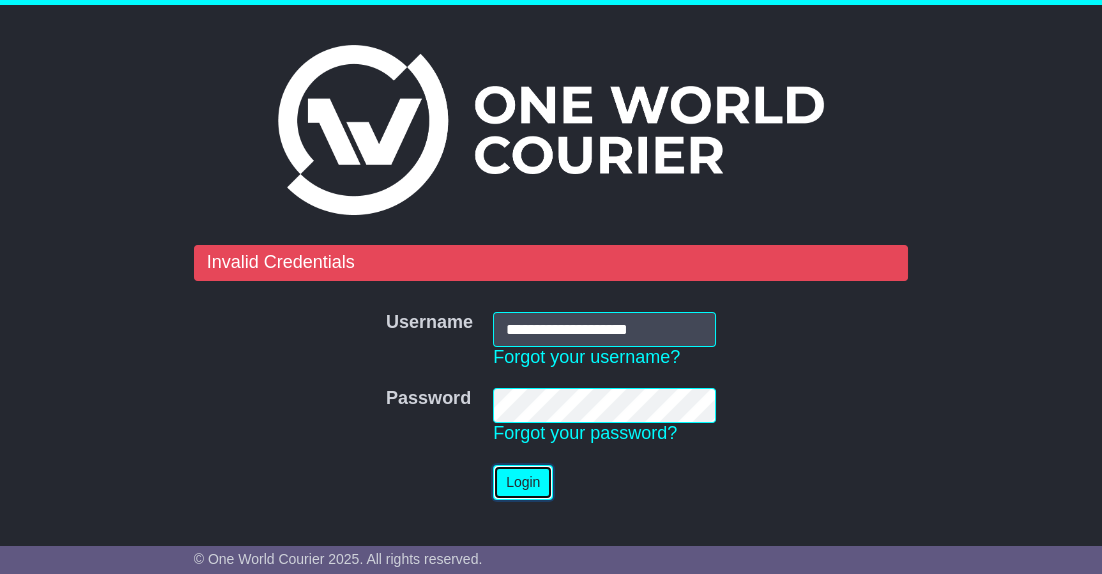 click on "Login" at bounding box center (523, 482) 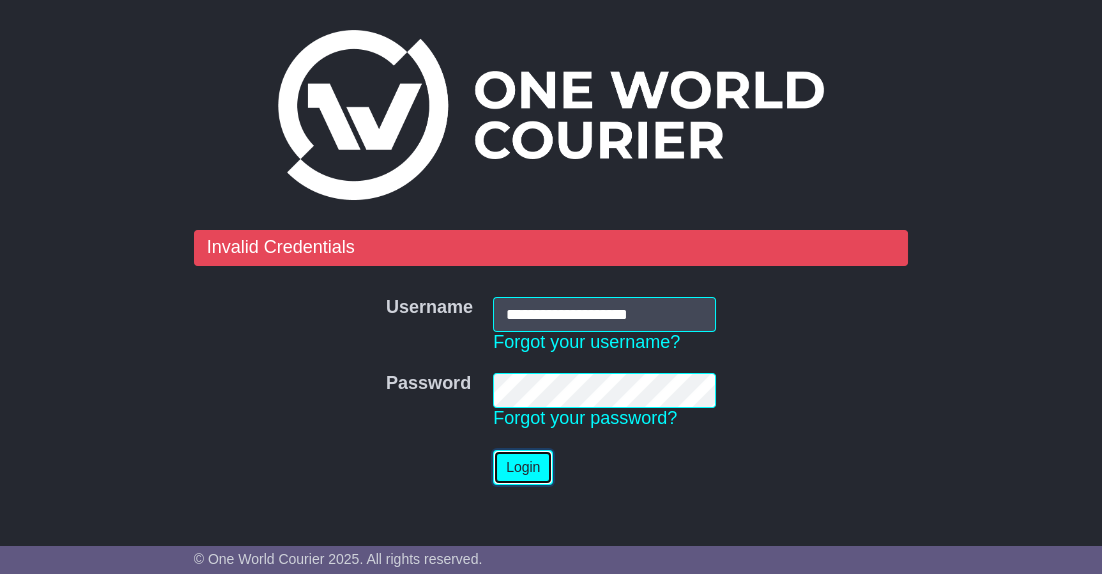 scroll, scrollTop: 0, scrollLeft: 0, axis: both 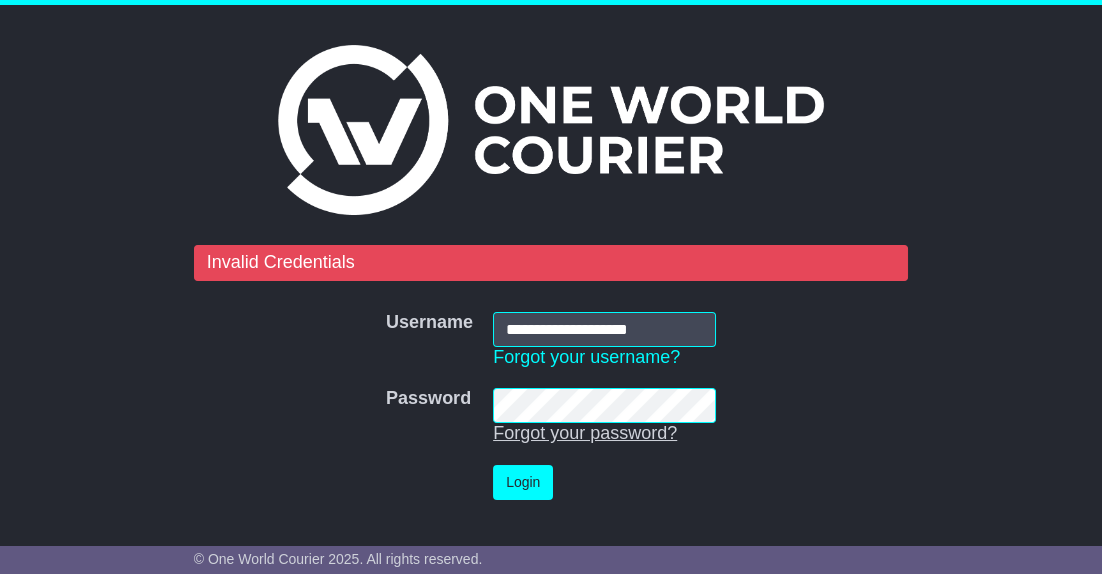 click on "Forgot your password?" at bounding box center (585, 433) 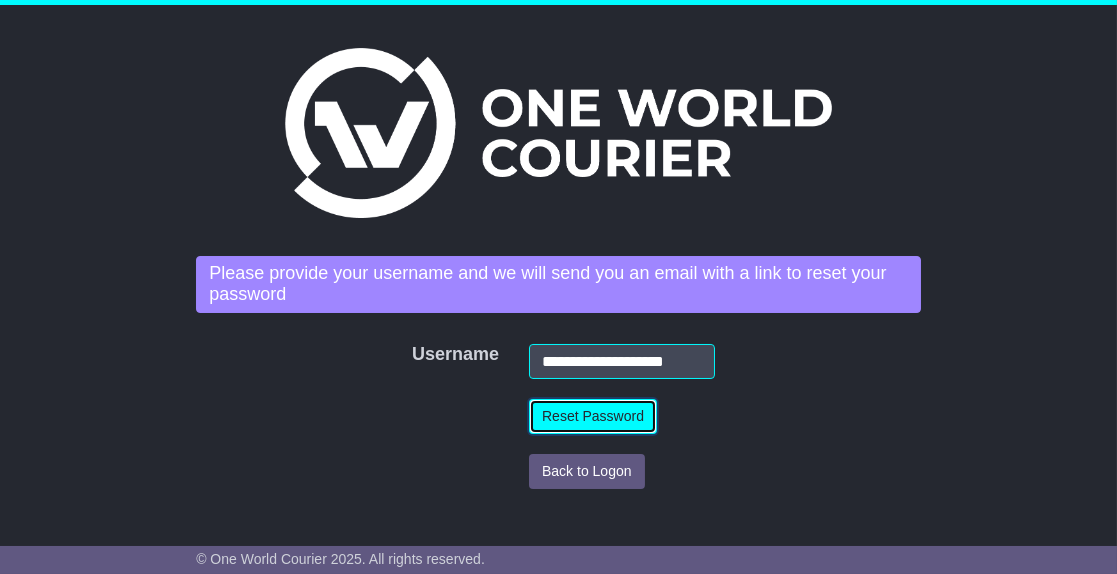 click on "Reset Password" at bounding box center (593, 416) 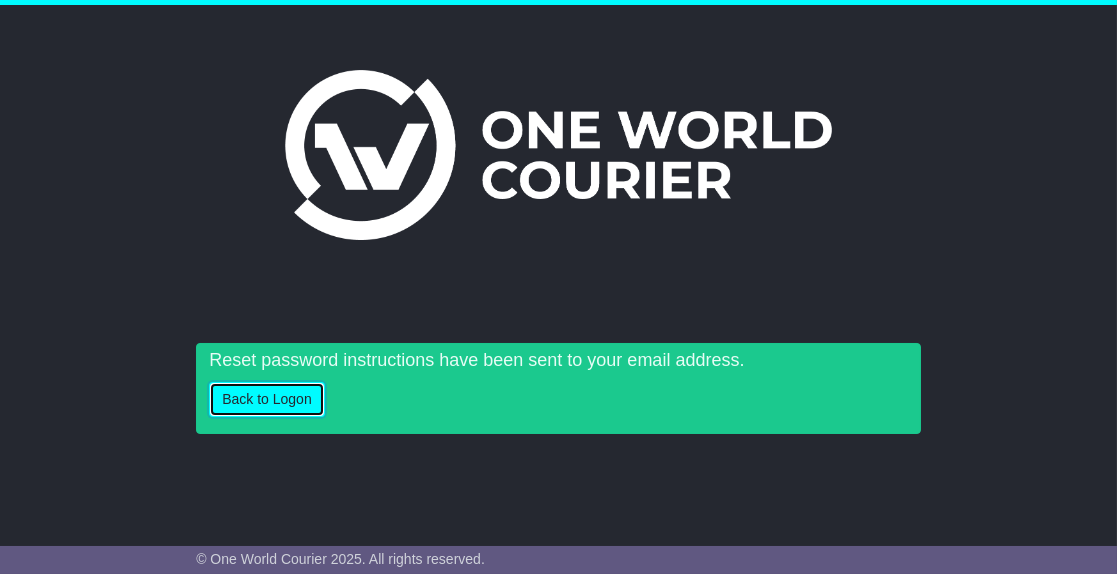 click on "Back to Logon" at bounding box center [267, 399] 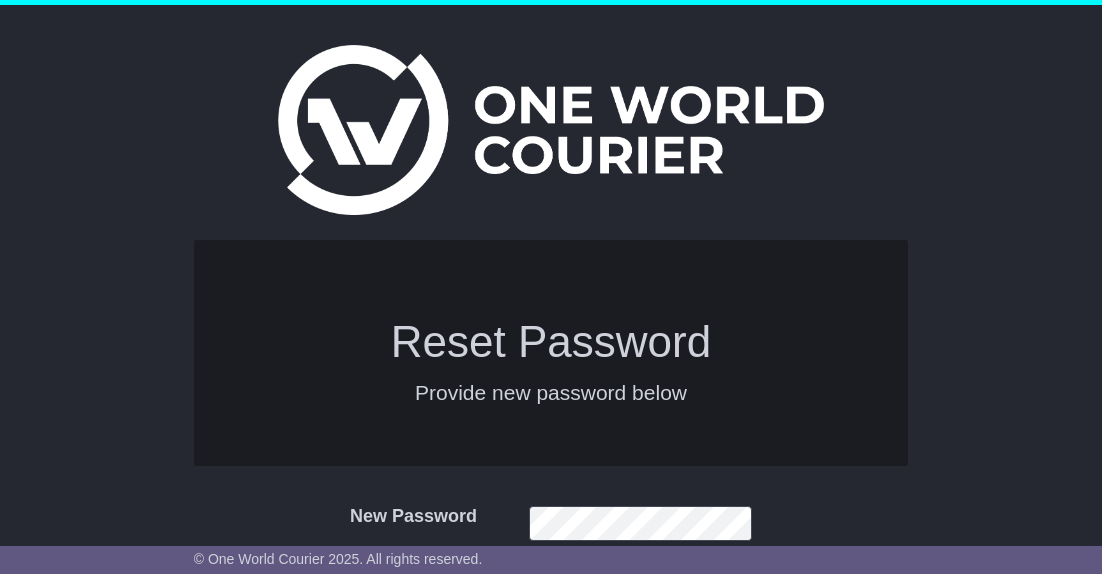 scroll, scrollTop: 0, scrollLeft: 0, axis: both 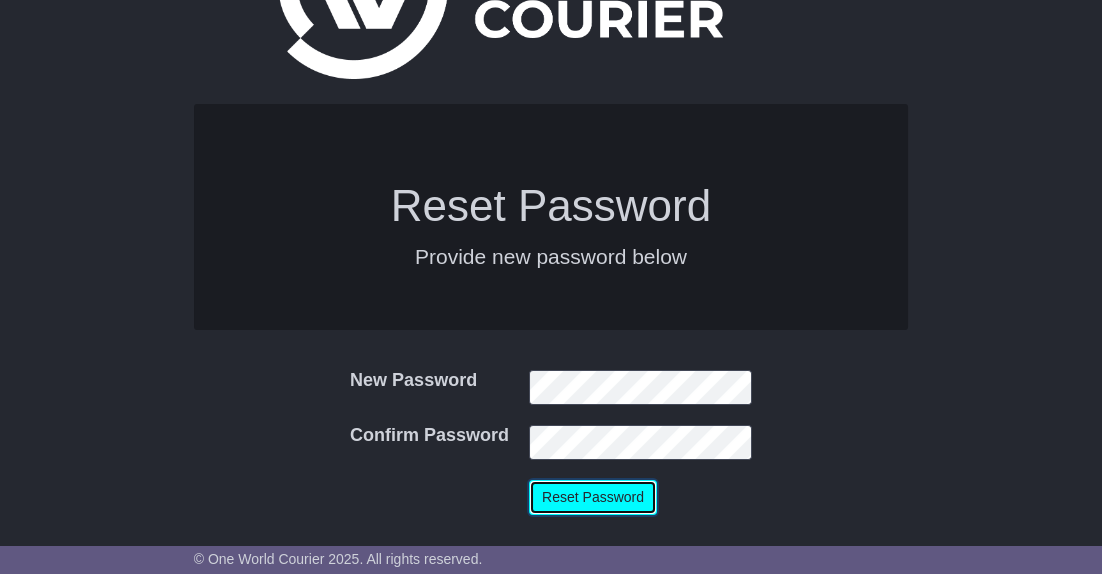 click on "Reset Password" at bounding box center [593, 497] 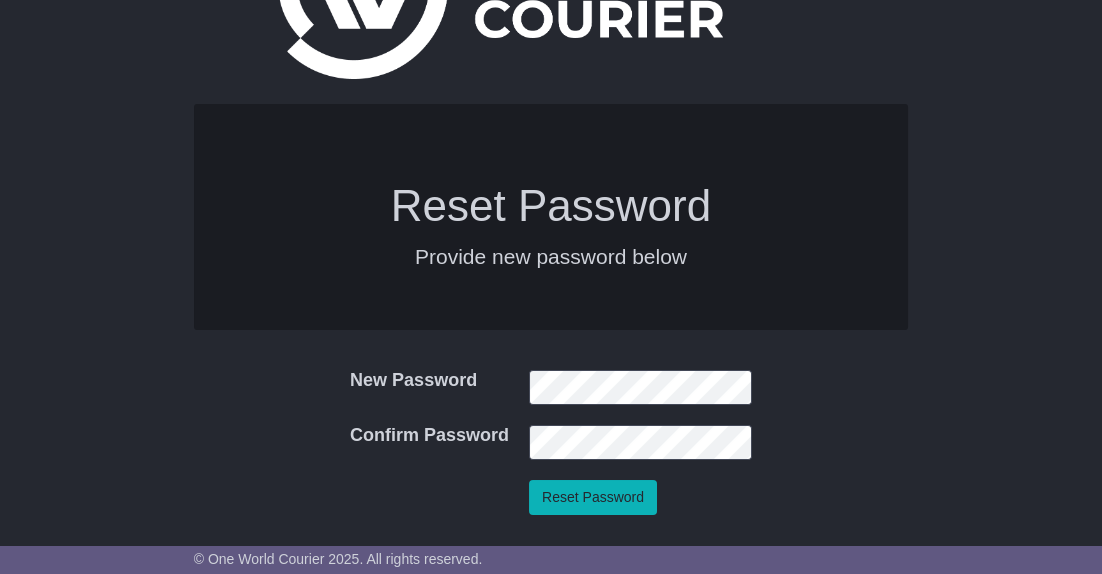 scroll, scrollTop: 82, scrollLeft: 0, axis: vertical 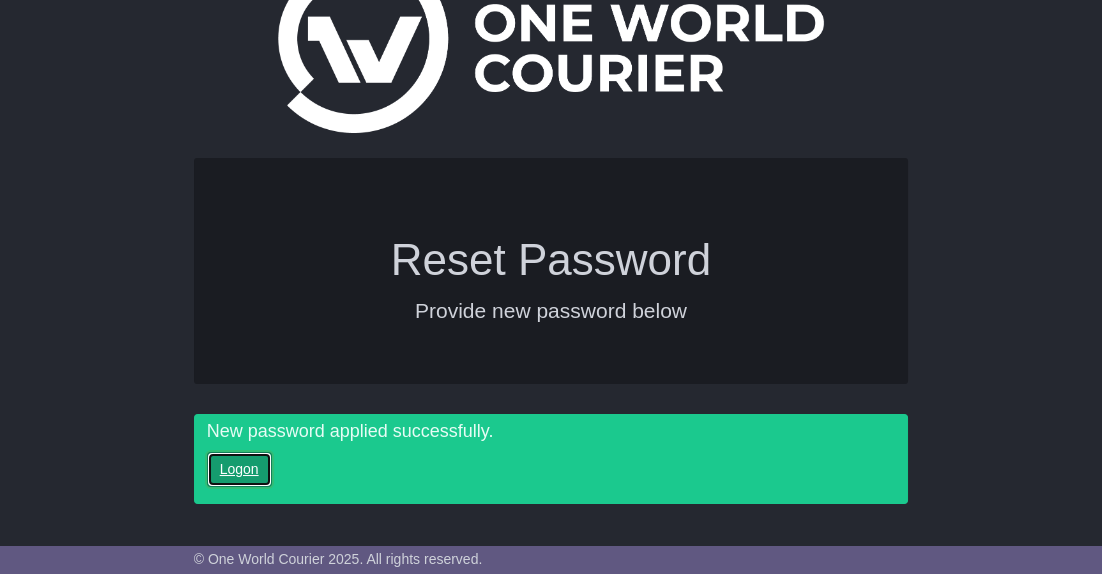 click on "Logon" at bounding box center [239, 469] 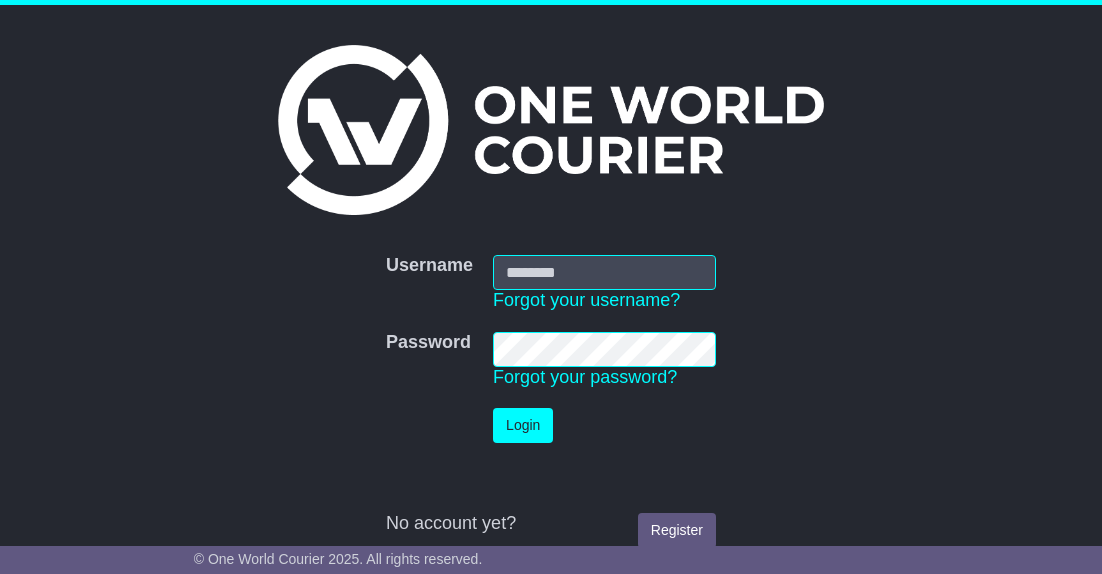 scroll, scrollTop: 0, scrollLeft: 0, axis: both 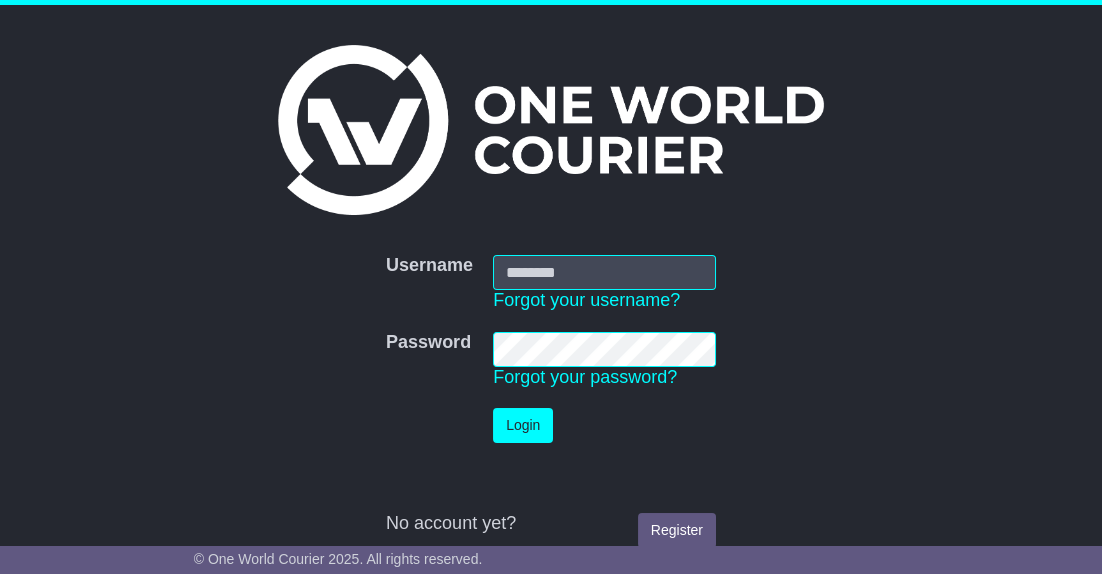 click on "Username" at bounding box center [604, 272] 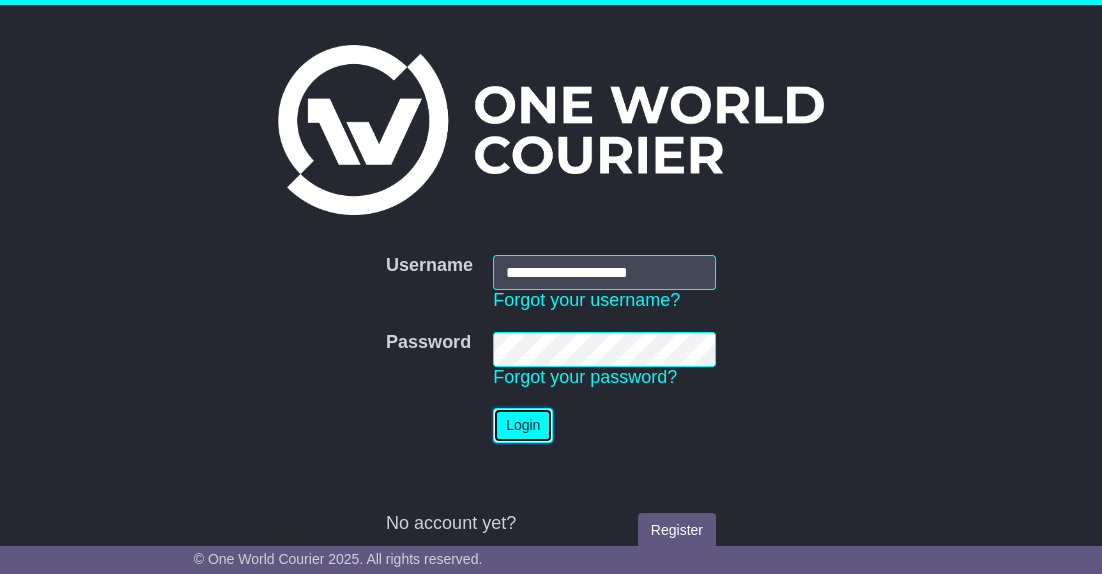 click on "Login" at bounding box center [523, 425] 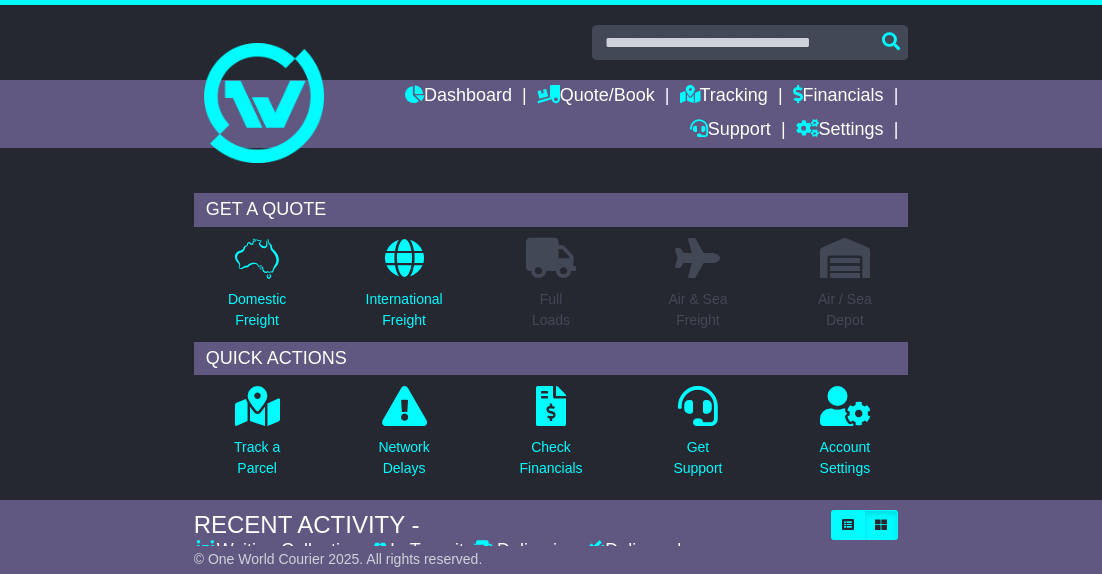 scroll, scrollTop: 0, scrollLeft: 0, axis: both 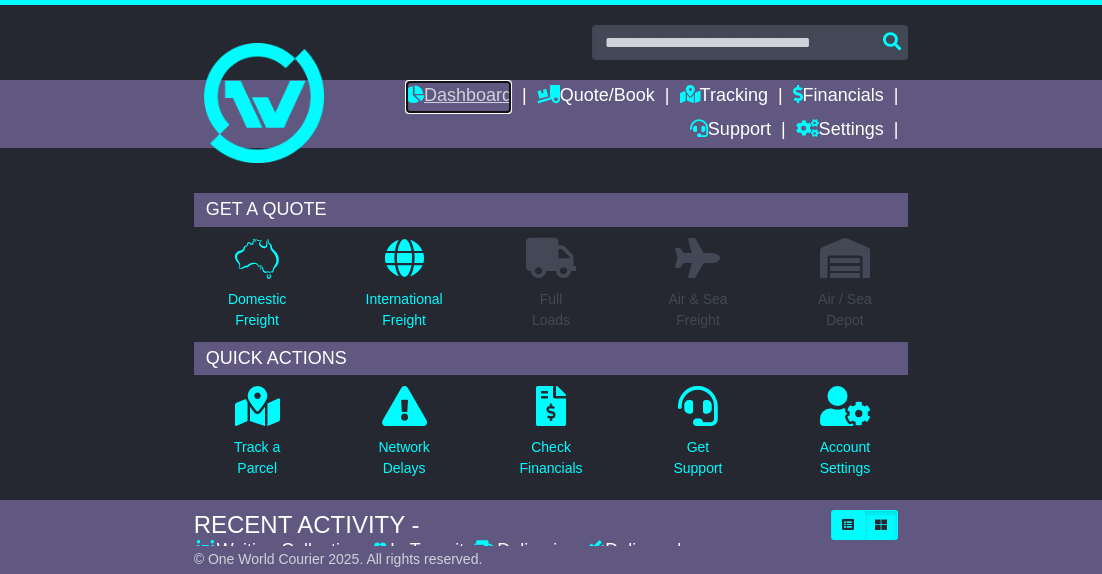 click on "Dashboard" at bounding box center [458, 97] 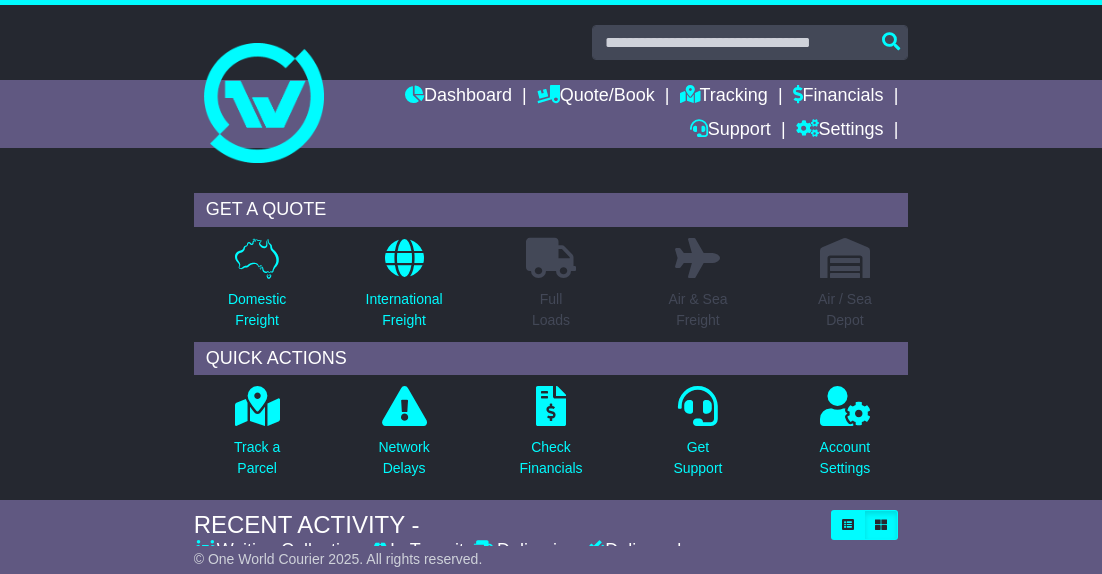 scroll, scrollTop: 0, scrollLeft: 0, axis: both 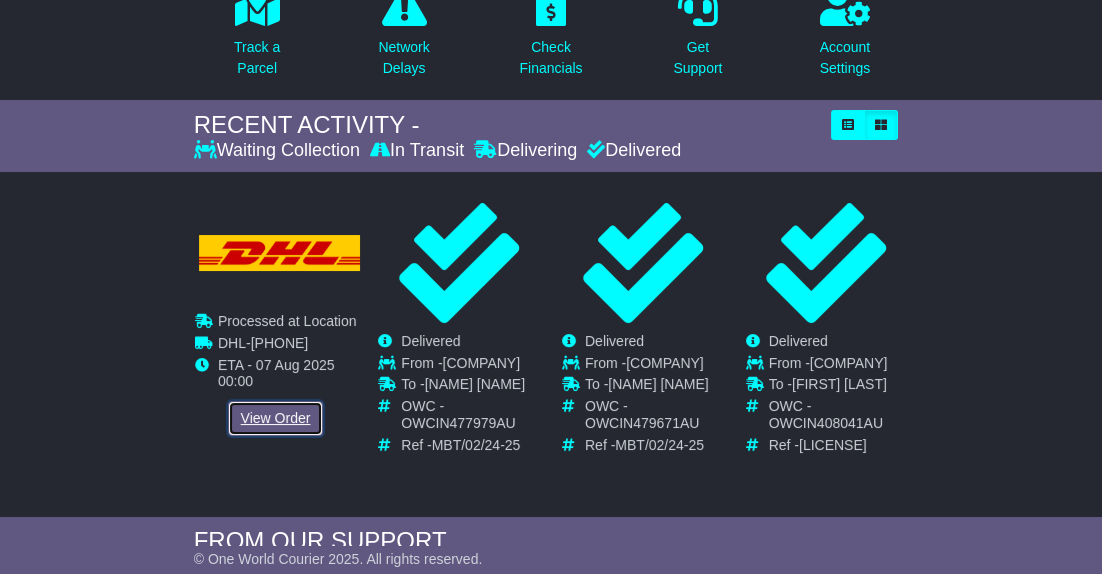 click on "View Order" at bounding box center (276, 418) 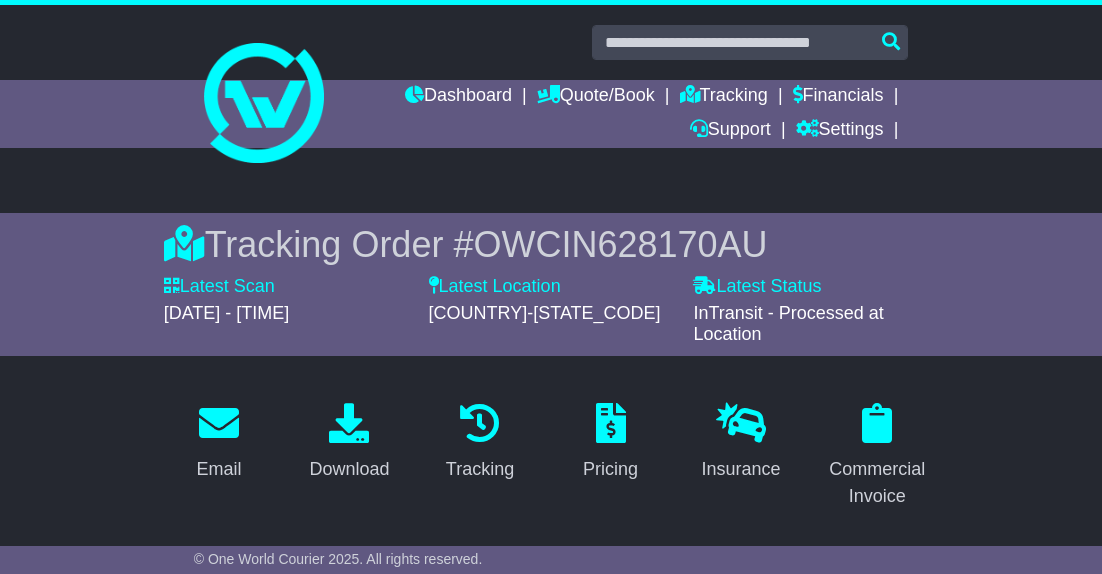 scroll, scrollTop: 0, scrollLeft: 0, axis: both 